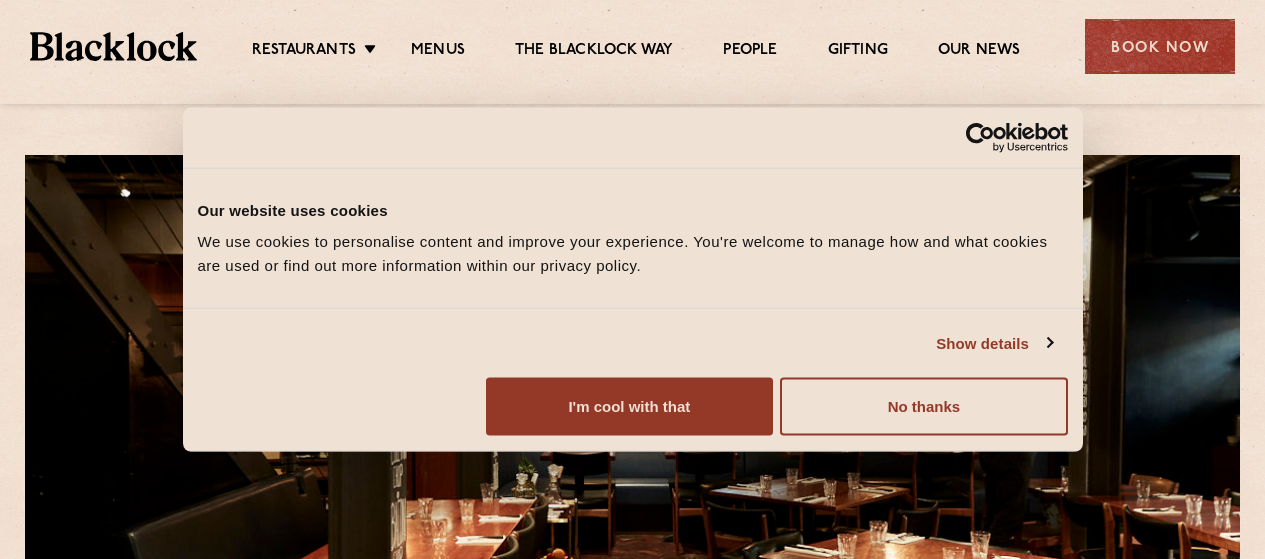 scroll, scrollTop: 0, scrollLeft: 0, axis: both 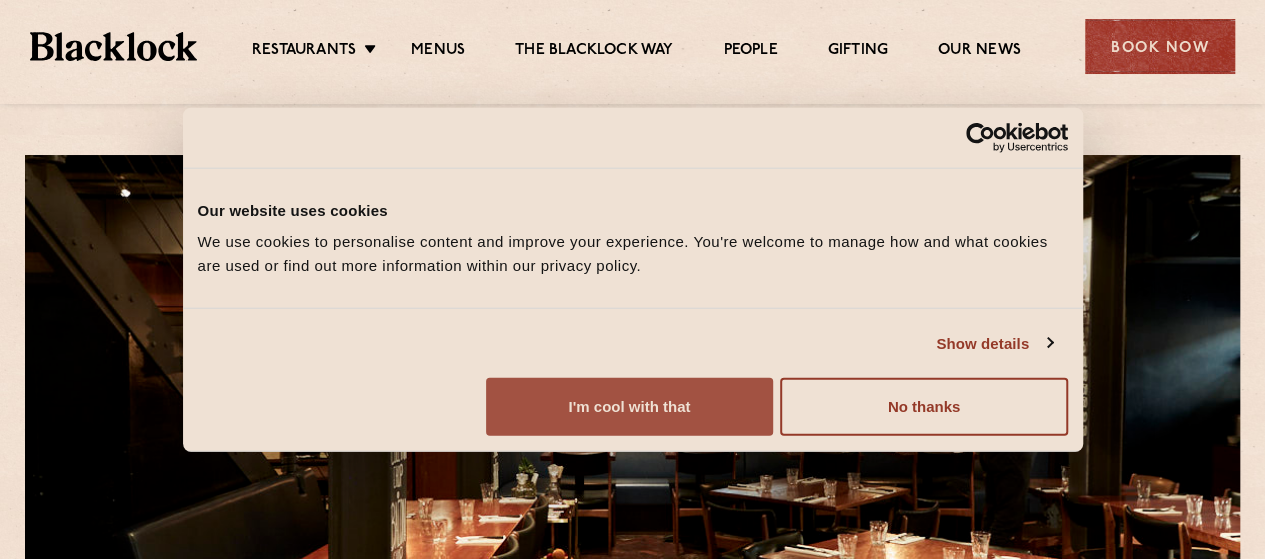 click on "I'm cool with that" at bounding box center (629, 407) 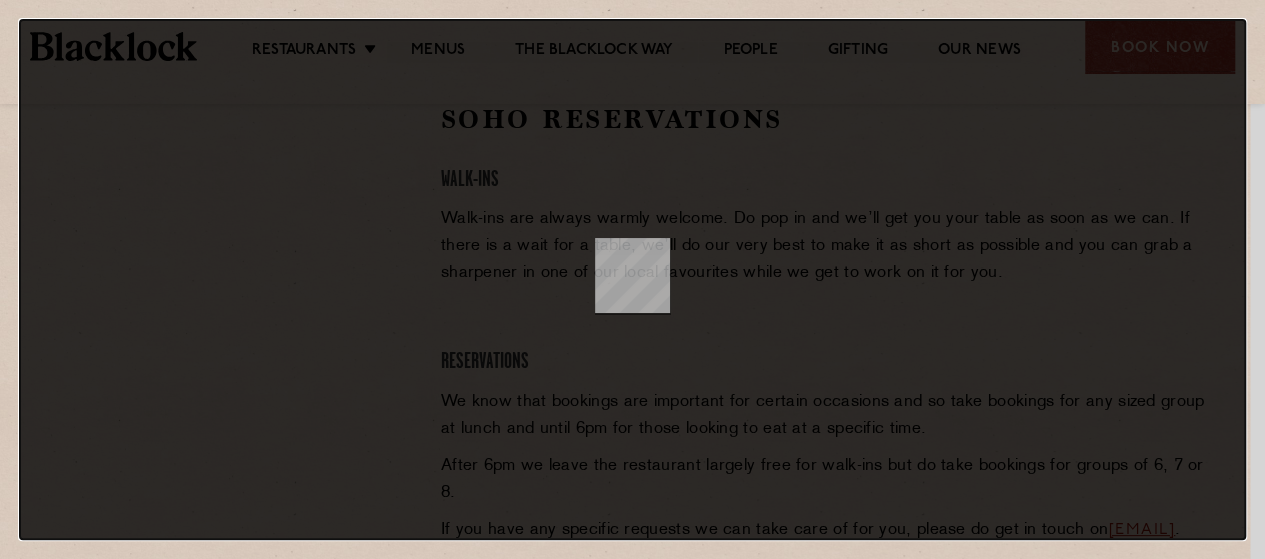 scroll, scrollTop: 0, scrollLeft: 0, axis: both 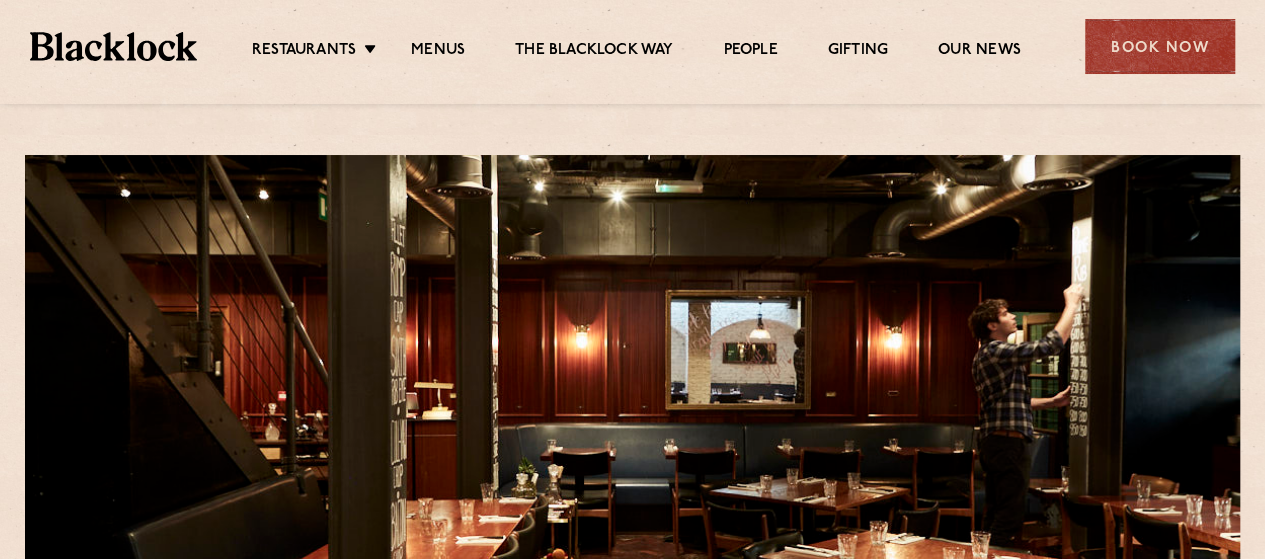 click at bounding box center (113, 46) 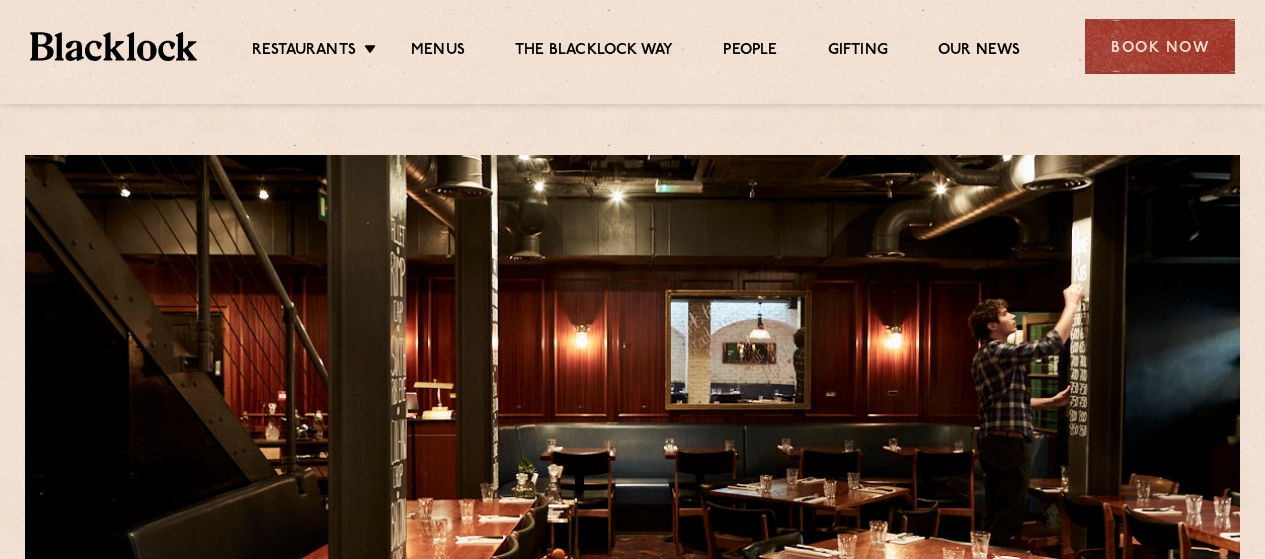 scroll, scrollTop: 0, scrollLeft: 0, axis: both 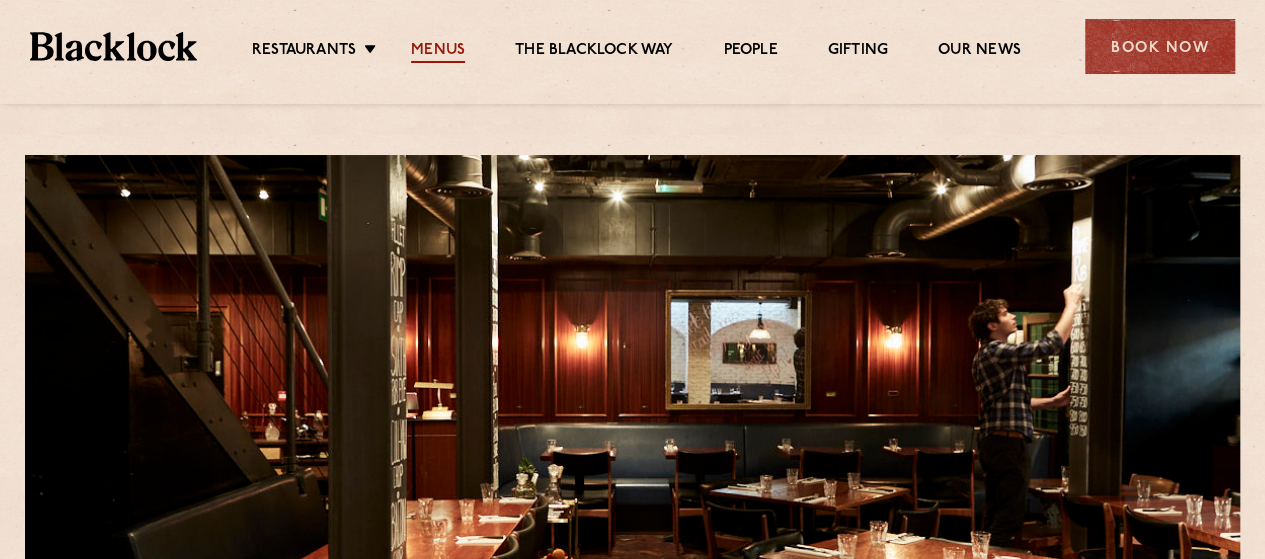 click on "Menus" at bounding box center [438, 52] 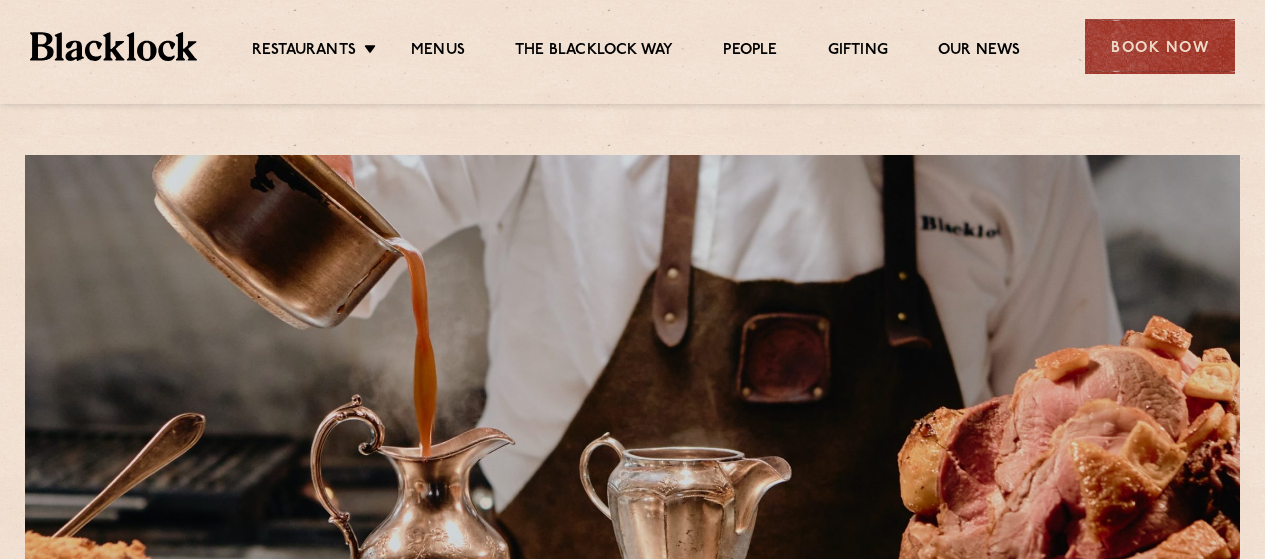 scroll, scrollTop: 0, scrollLeft: 0, axis: both 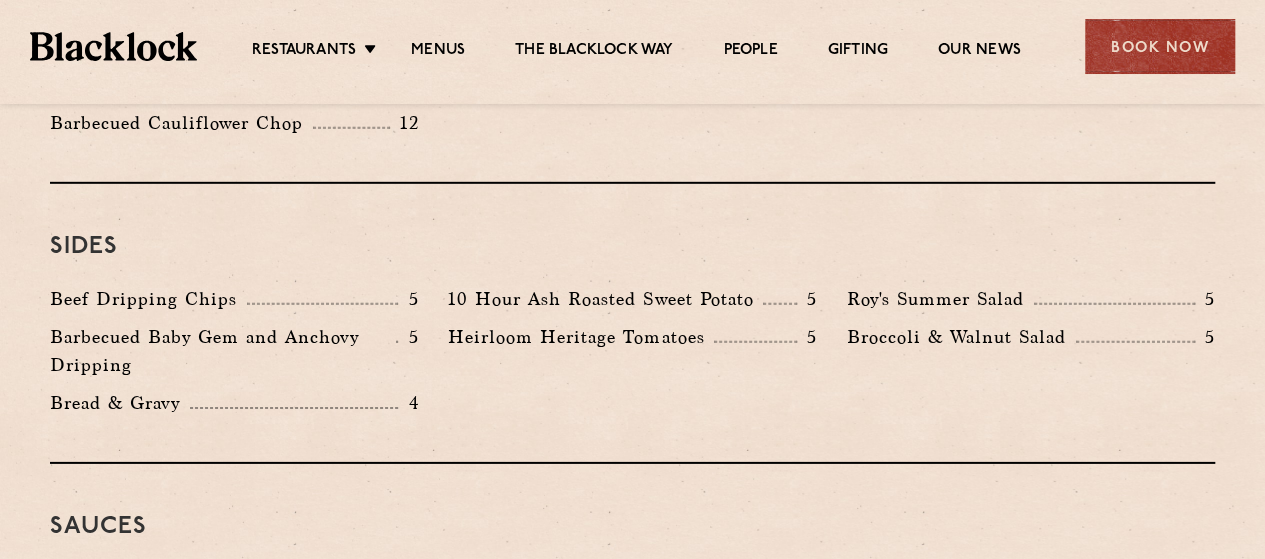 click at bounding box center [113, 46] 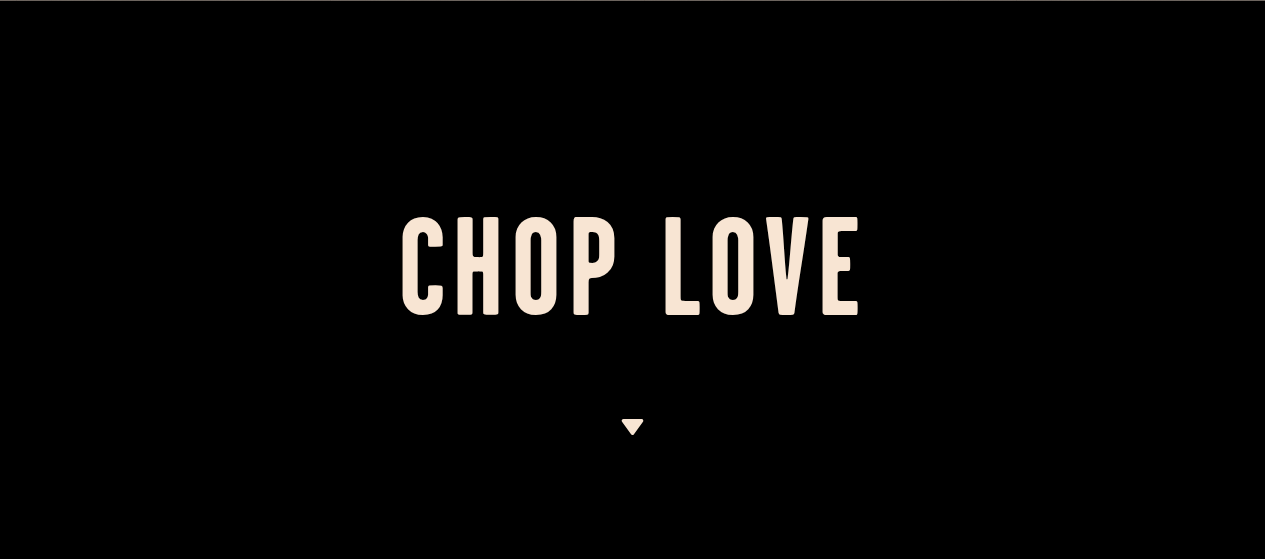 scroll, scrollTop: 0, scrollLeft: 0, axis: both 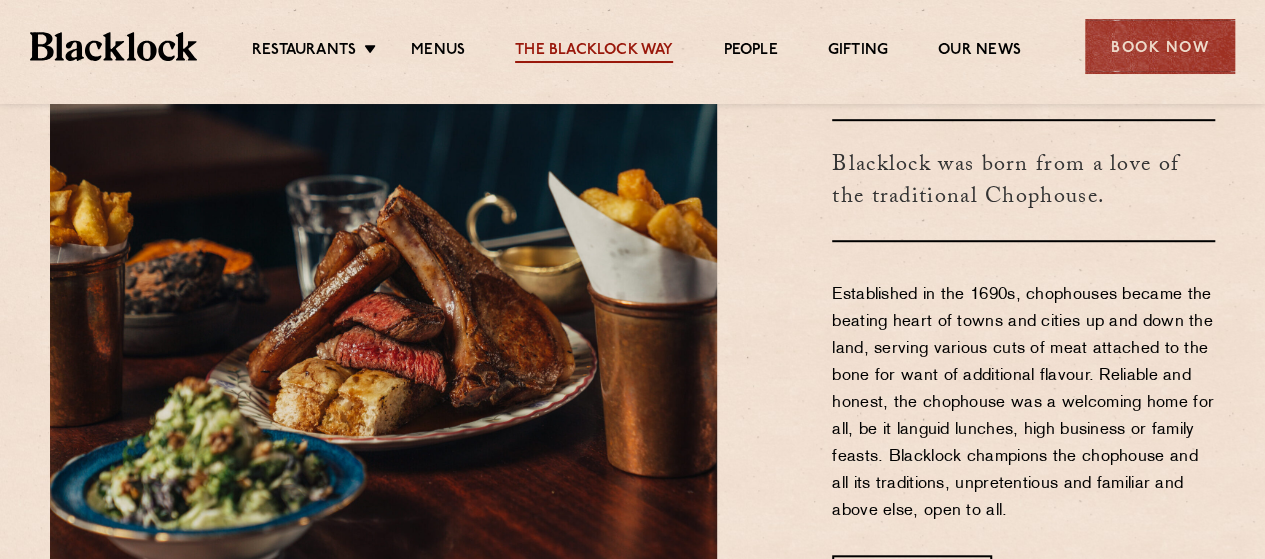 click on "The Blacklock Way" at bounding box center [594, 52] 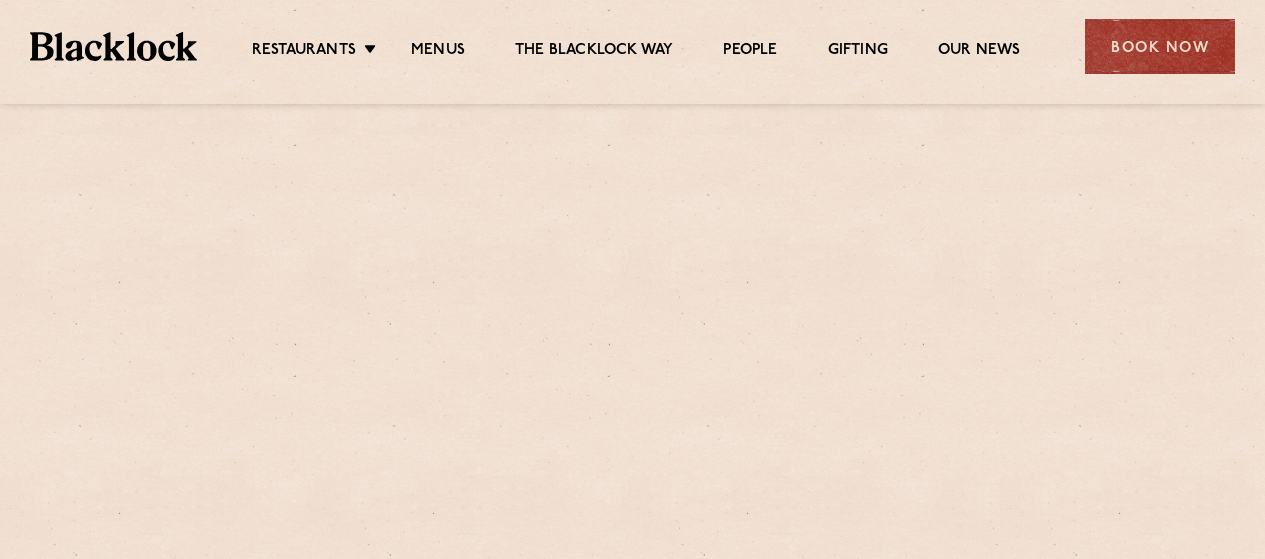 scroll, scrollTop: 0, scrollLeft: 0, axis: both 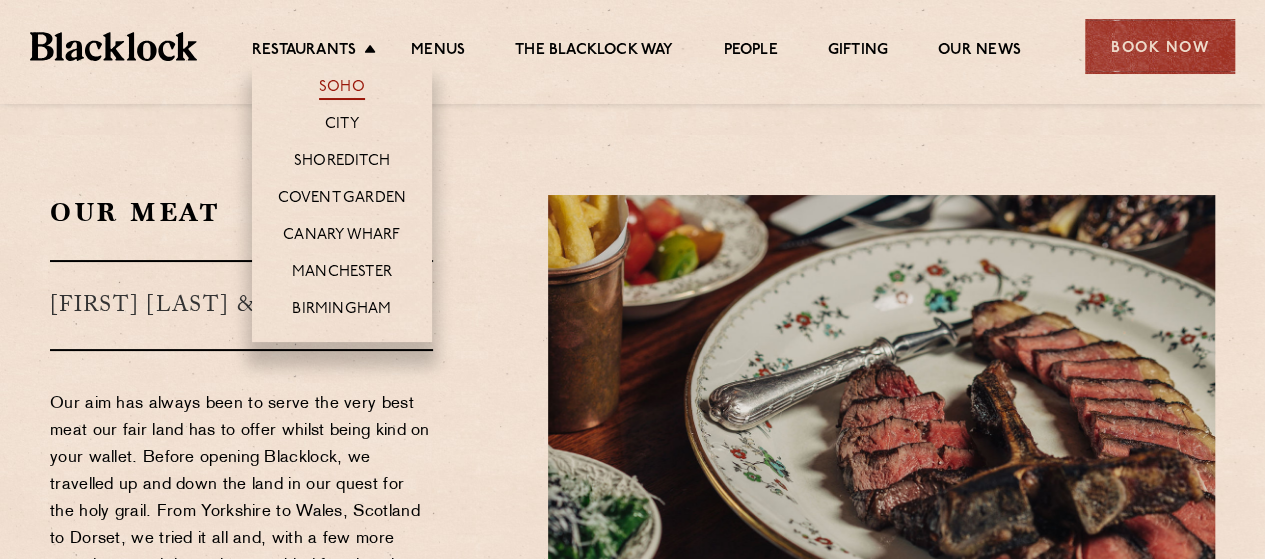 click on "Soho" at bounding box center [342, 89] 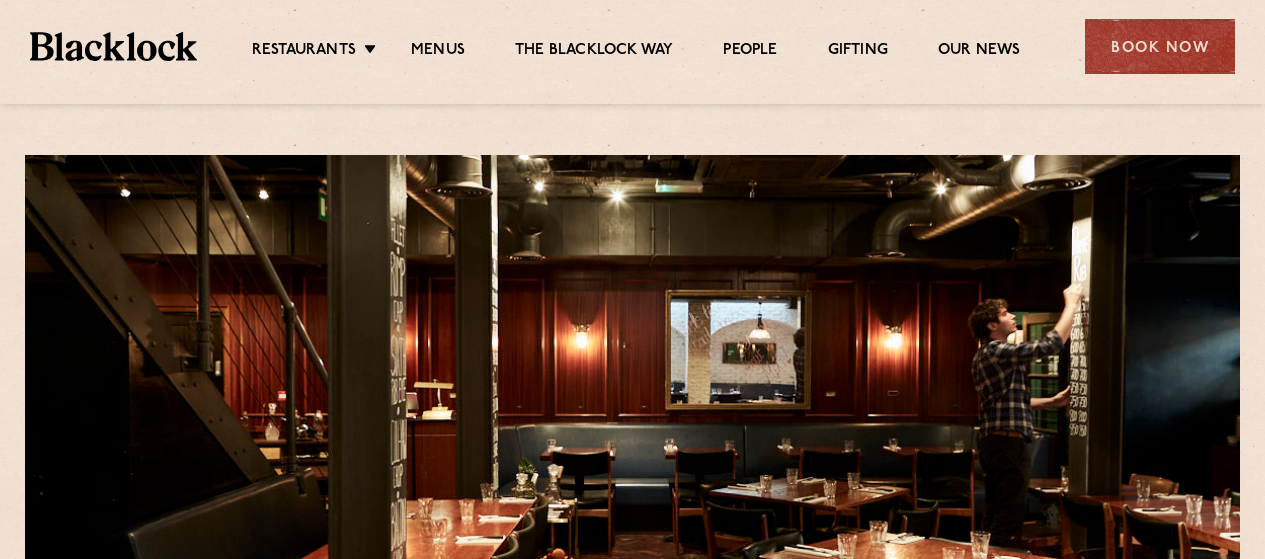 scroll, scrollTop: 0, scrollLeft: 0, axis: both 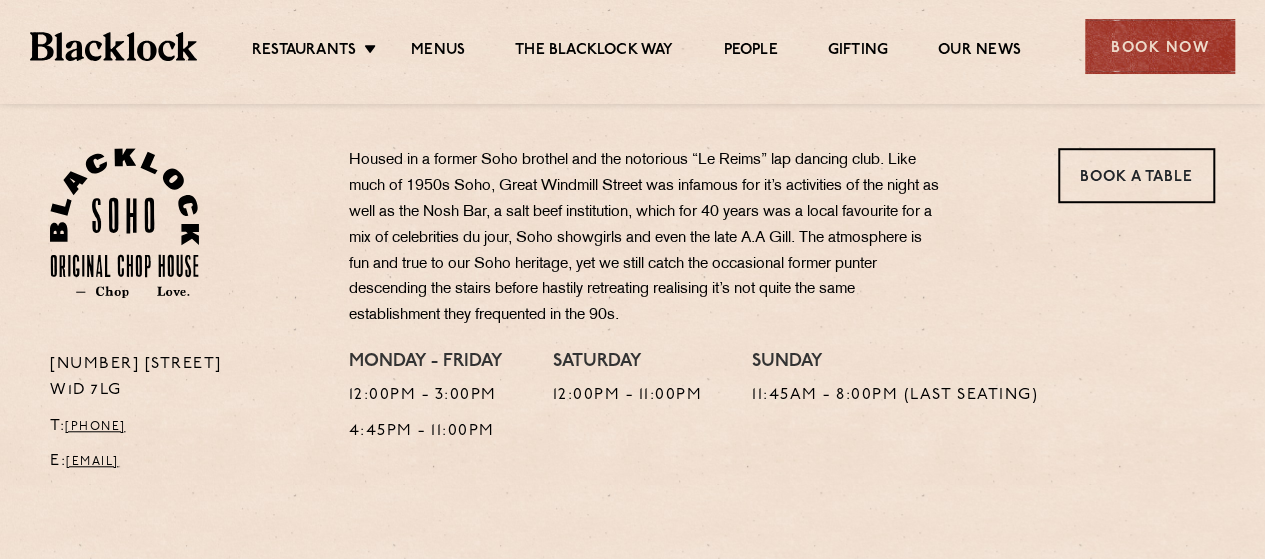 click on "[NUMBER] [STREET]  [POSTAL_CODE]" at bounding box center (184, 378) 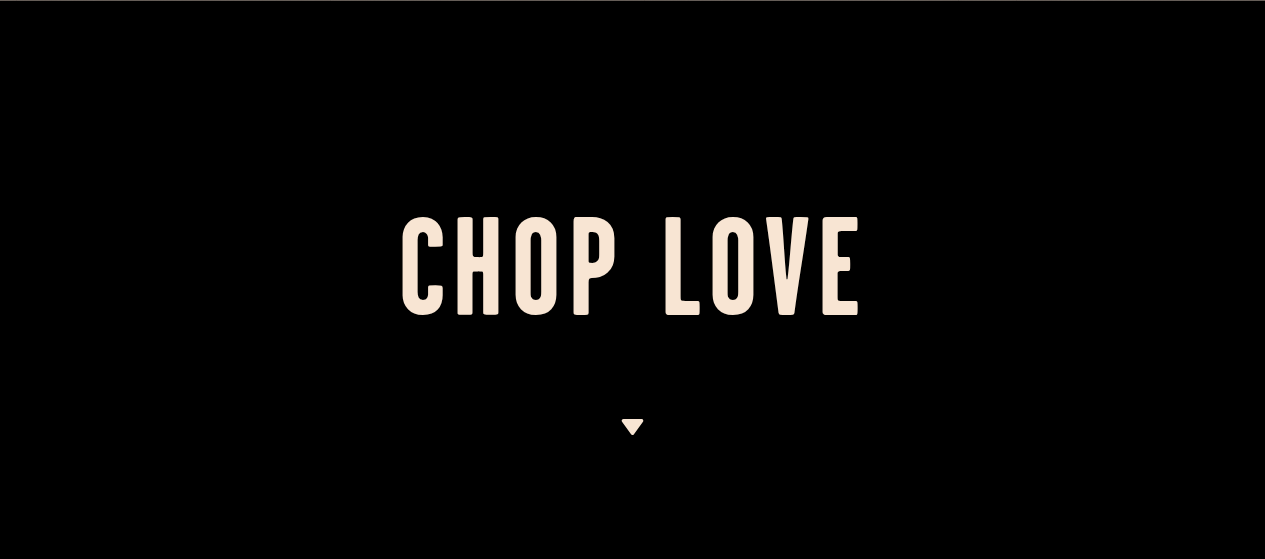 scroll, scrollTop: 0, scrollLeft: 0, axis: both 